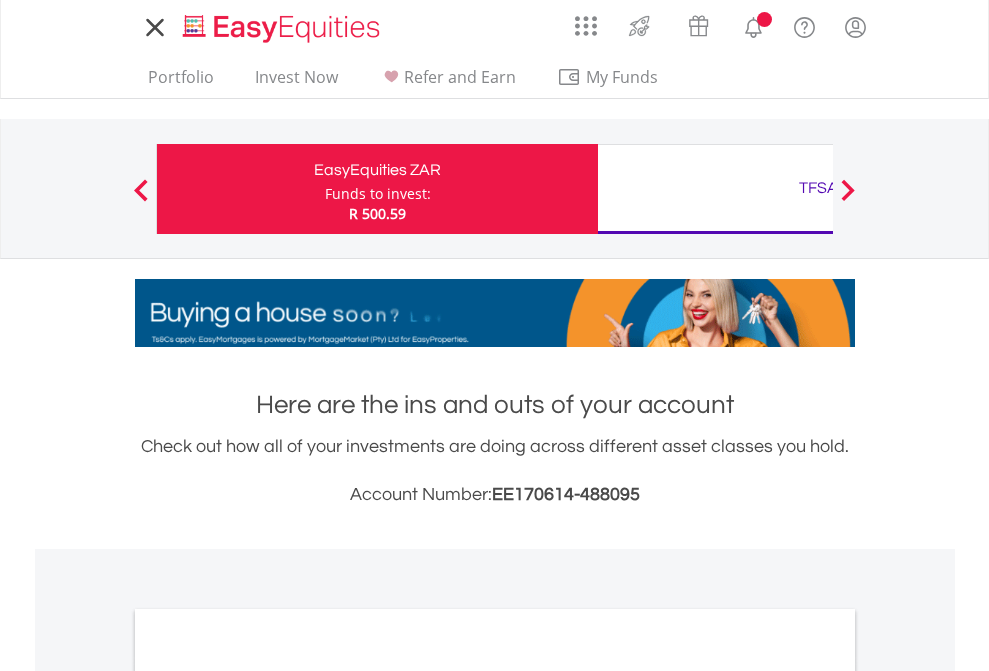scroll, scrollTop: 0, scrollLeft: 0, axis: both 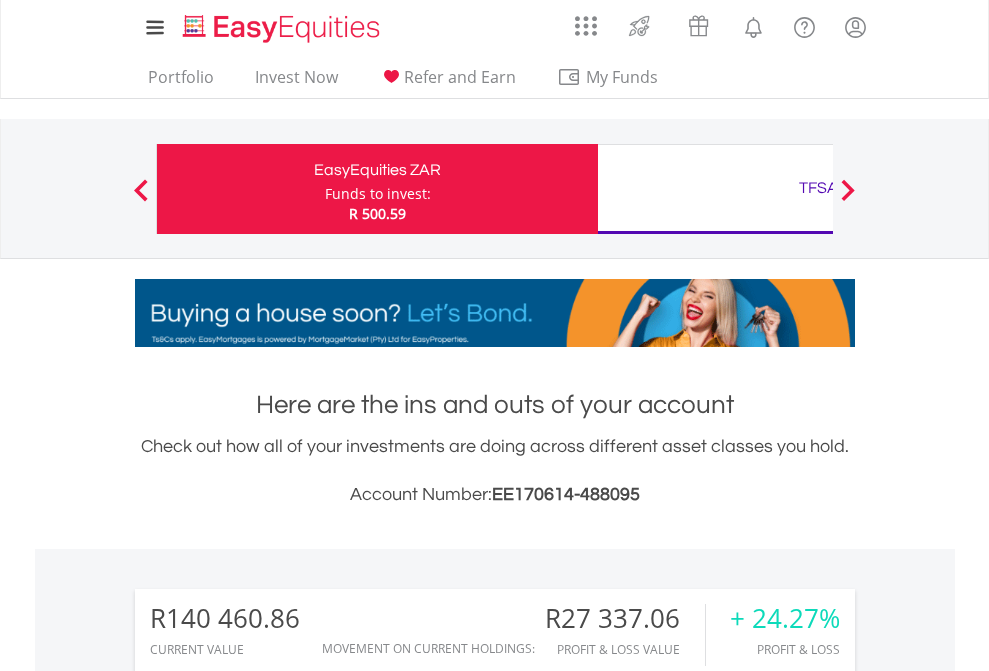 click on "Funds to invest:" at bounding box center (378, 194) 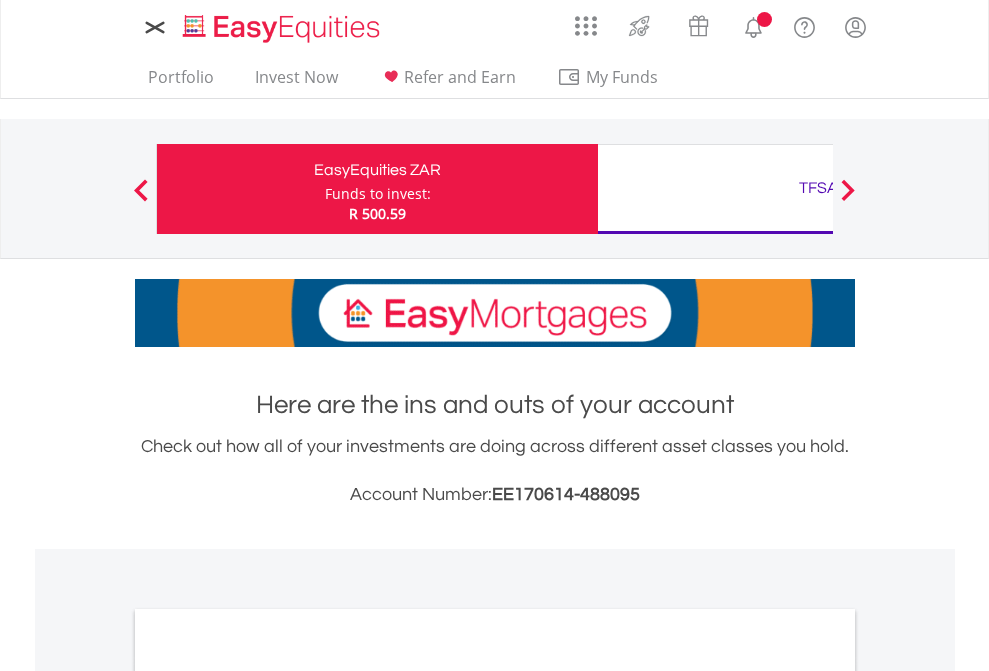 scroll, scrollTop: 0, scrollLeft: 0, axis: both 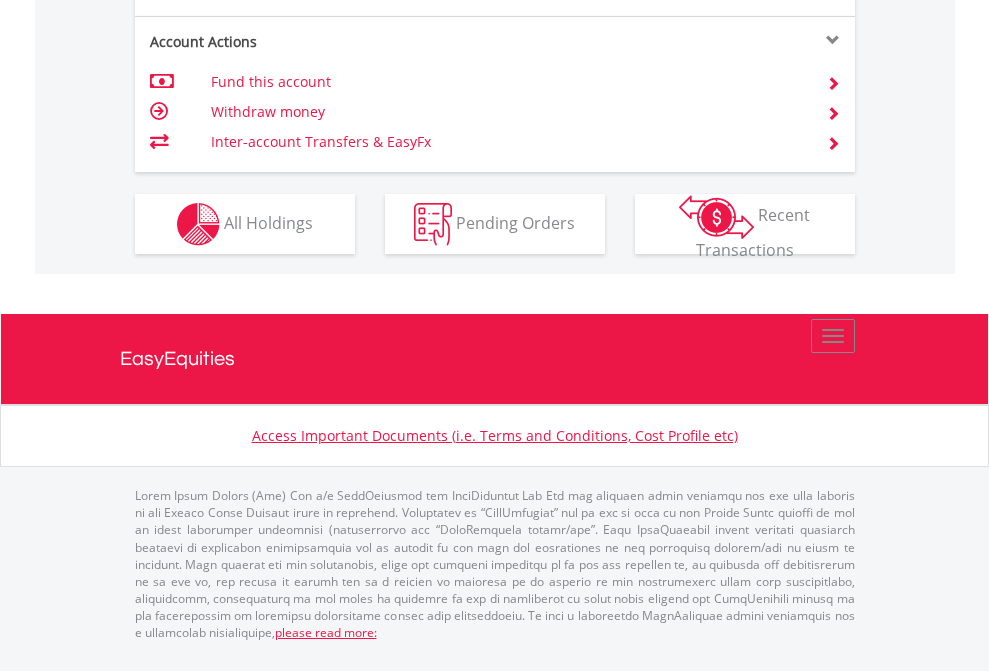 click on "Investment types" at bounding box center (706, -337) 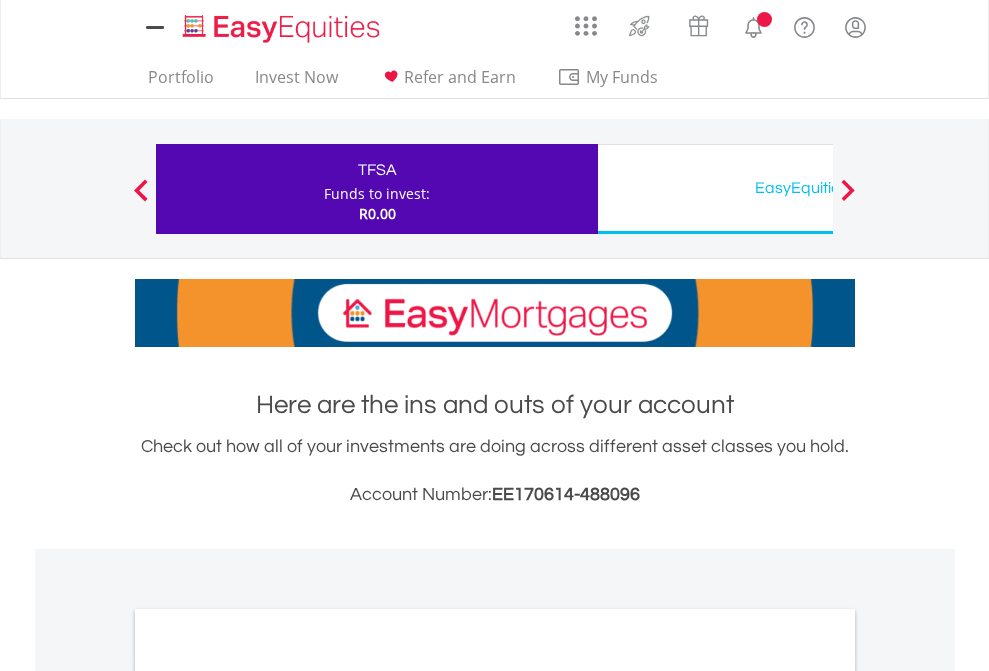 scroll, scrollTop: 0, scrollLeft: 0, axis: both 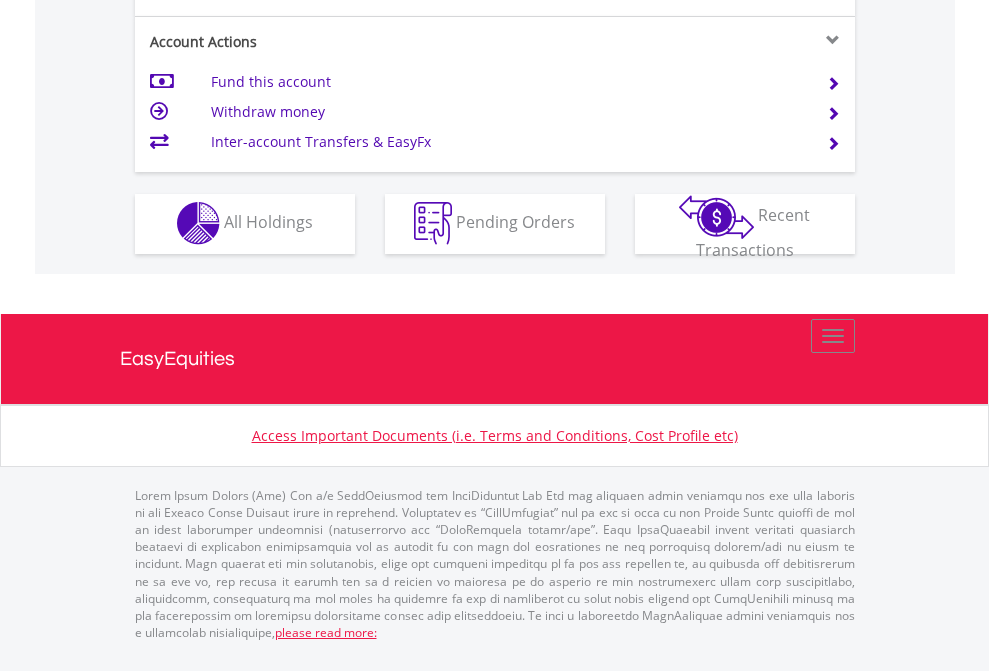 click on "Investment types" at bounding box center (706, -353) 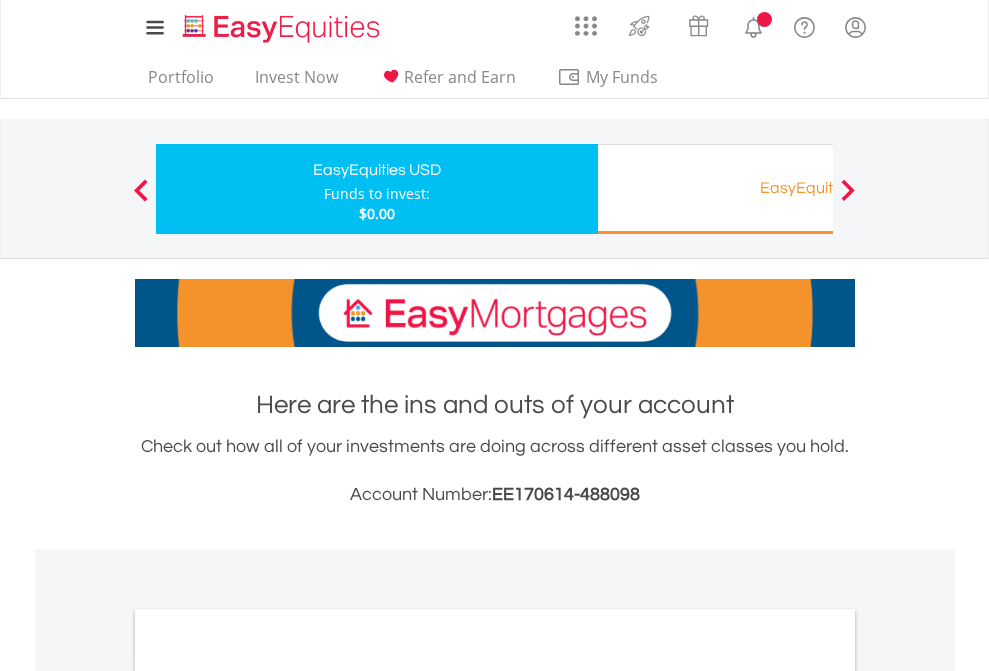 scroll, scrollTop: 0, scrollLeft: 0, axis: both 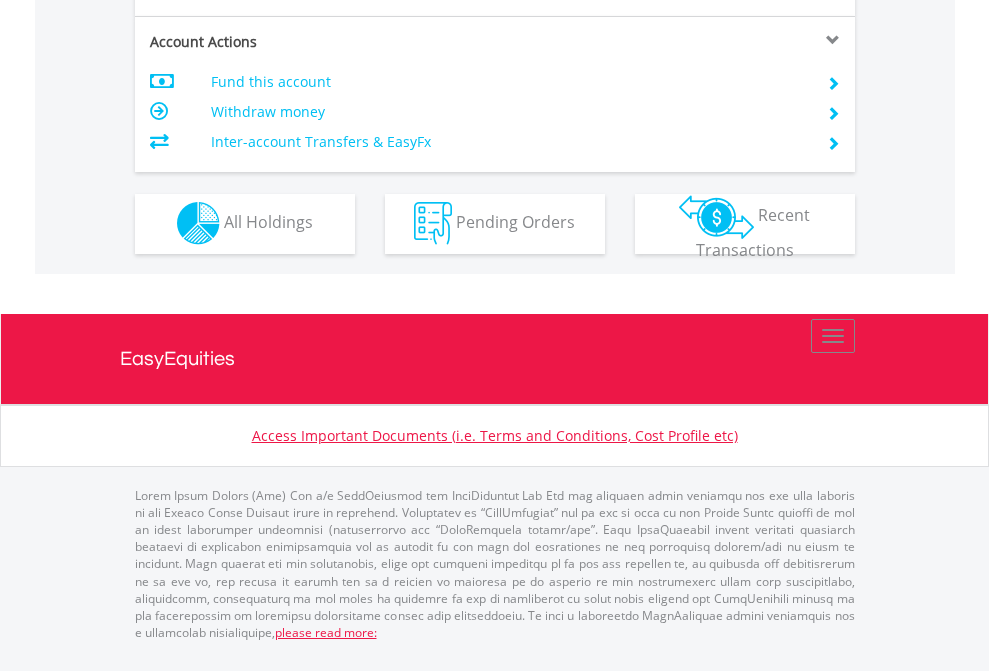 click on "Investment types" at bounding box center (706, -353) 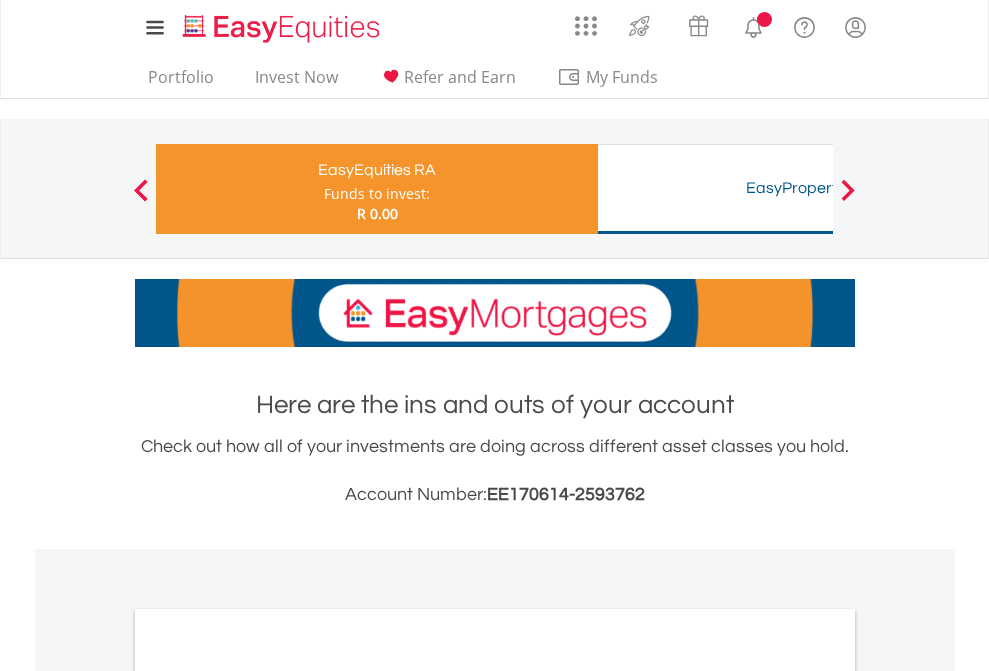 scroll, scrollTop: 0, scrollLeft: 0, axis: both 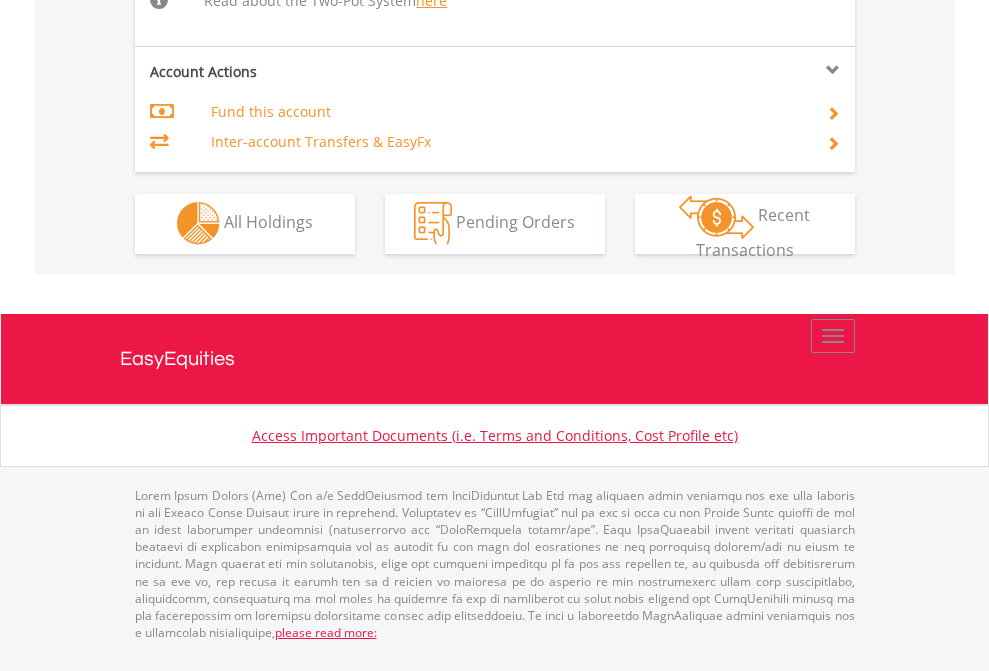 click on "Investment types" at bounding box center (706, -534) 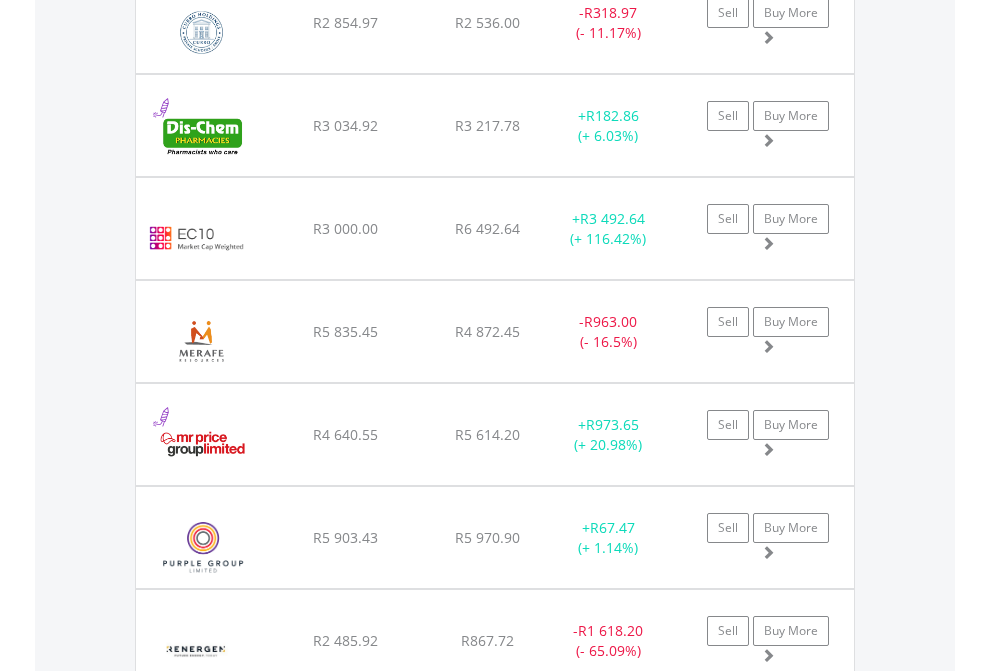 scroll, scrollTop: 2305, scrollLeft: 0, axis: vertical 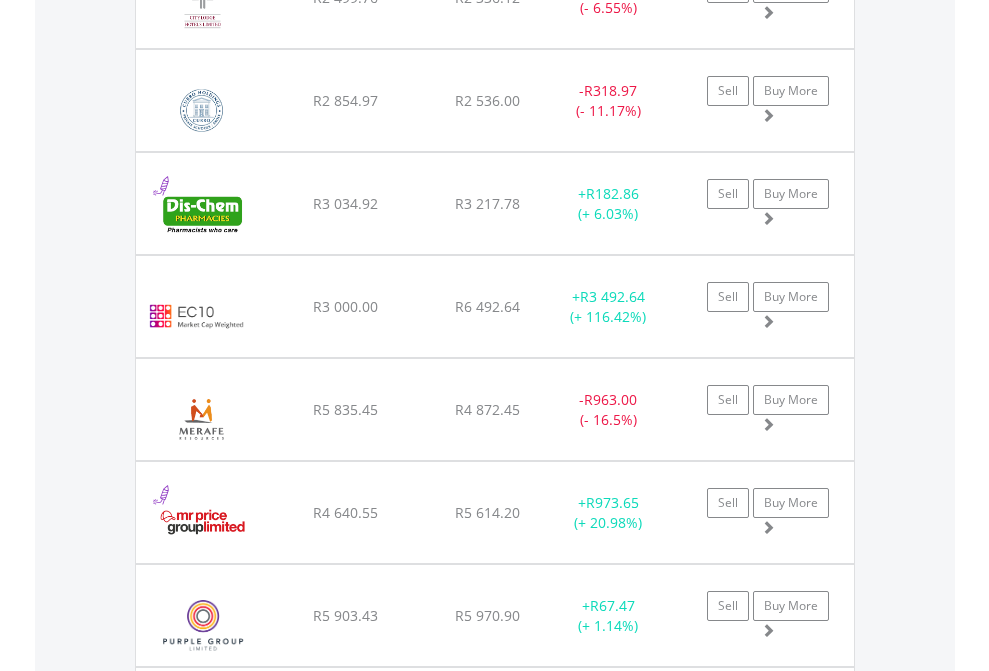 click on "TFSA" at bounding box center (818, -2117) 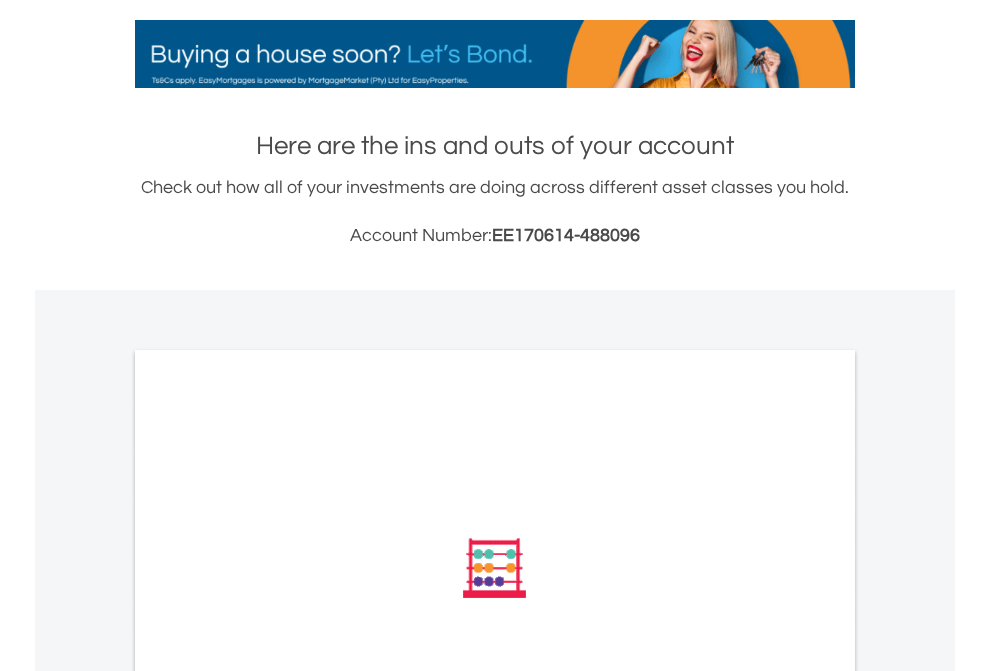 click on "All Holdings" at bounding box center (268, 837) 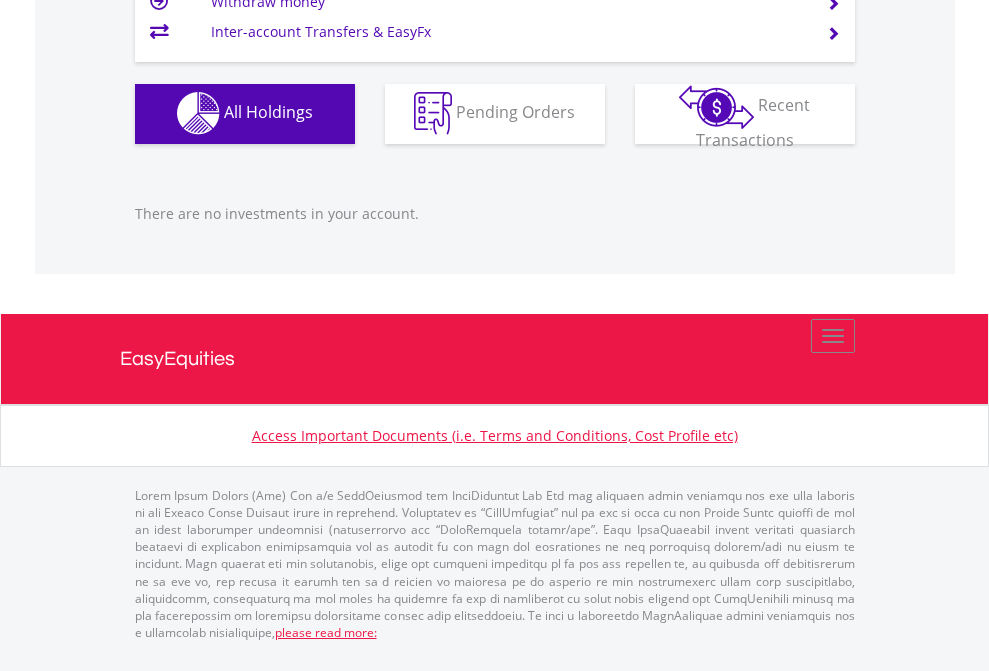 scroll, scrollTop: 1980, scrollLeft: 0, axis: vertical 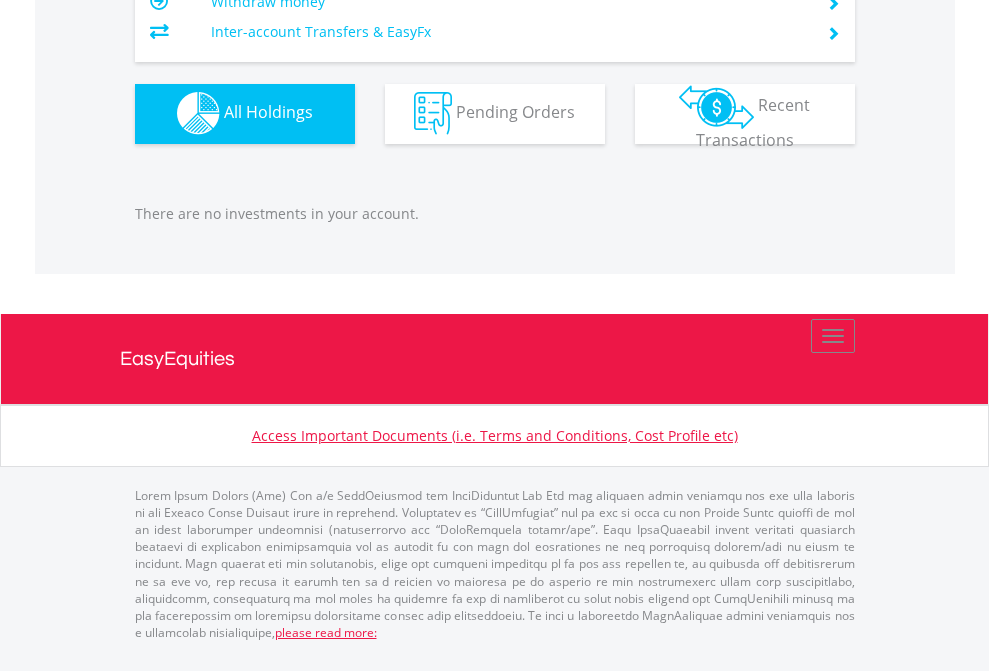 click on "EasyEquities RA" at bounding box center (818, -1142) 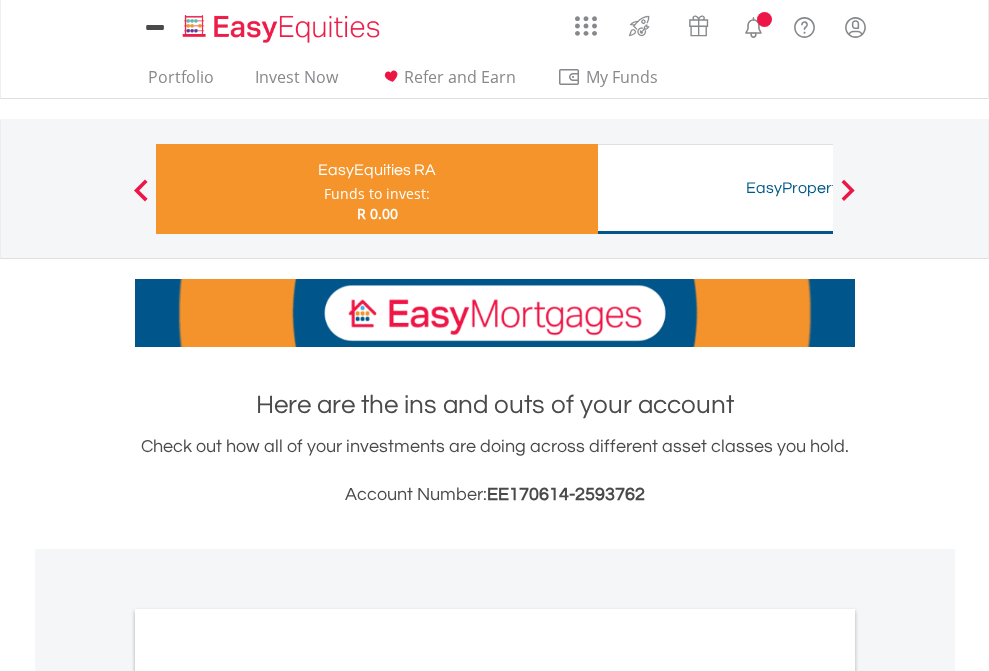 scroll, scrollTop: 1202, scrollLeft: 0, axis: vertical 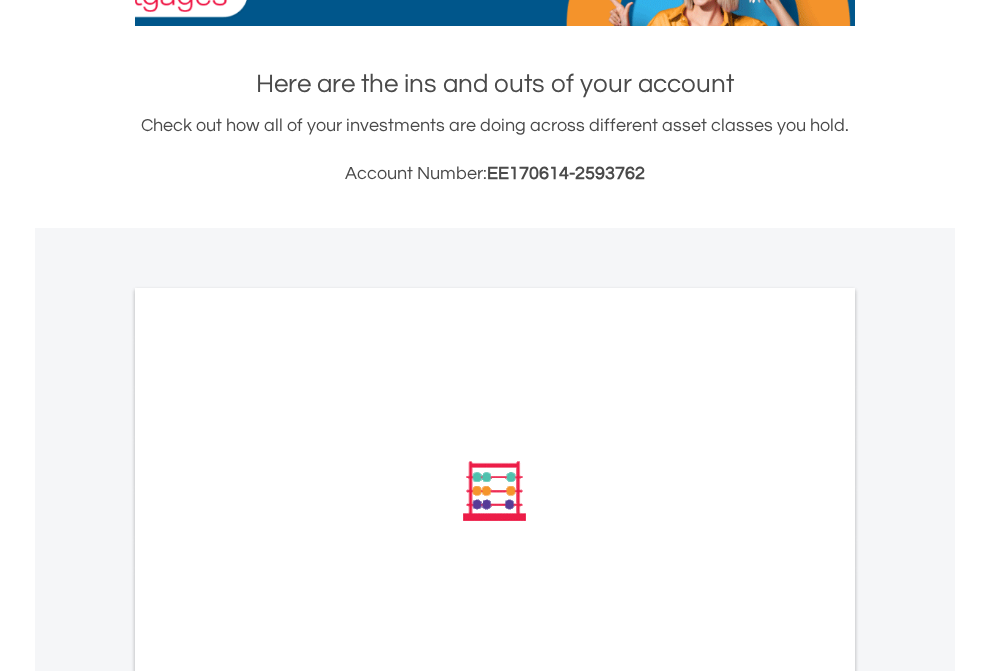 click on "All Holdings" at bounding box center (268, 745) 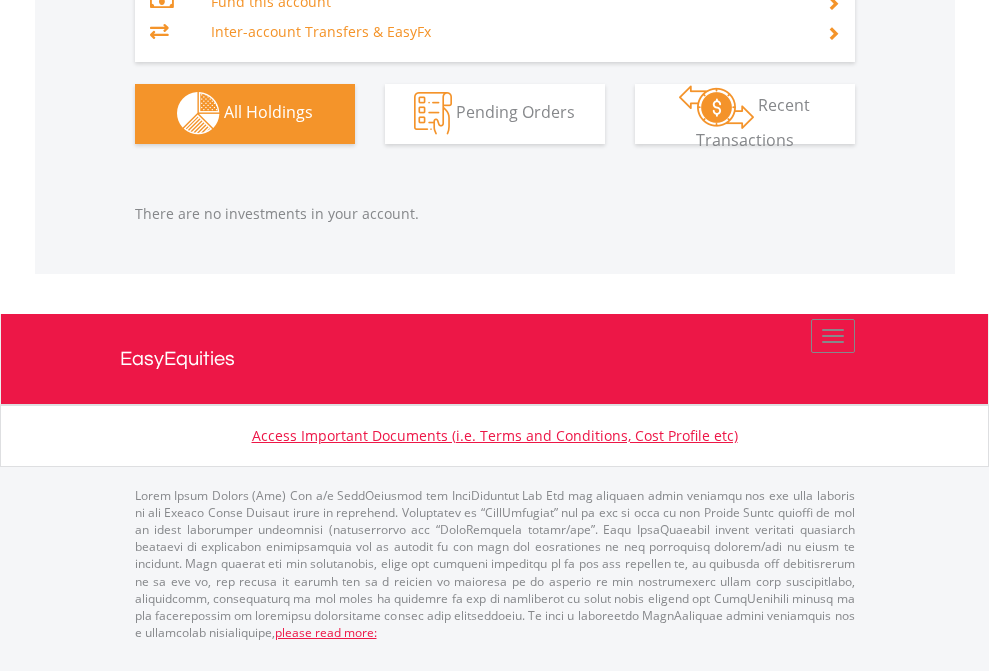 scroll, scrollTop: 2097, scrollLeft: 0, axis: vertical 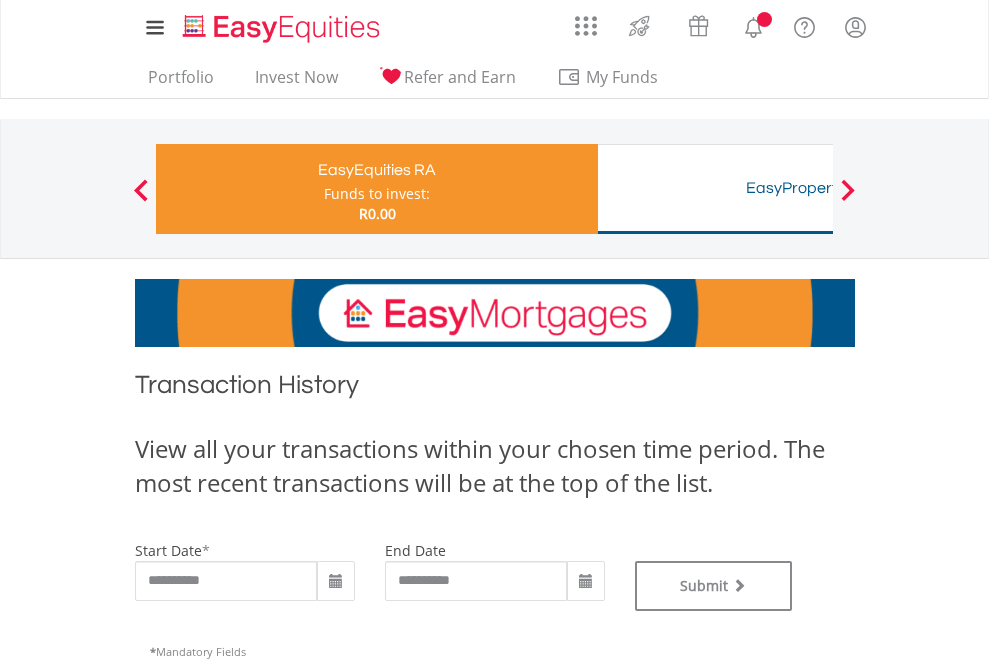 type on "**********" 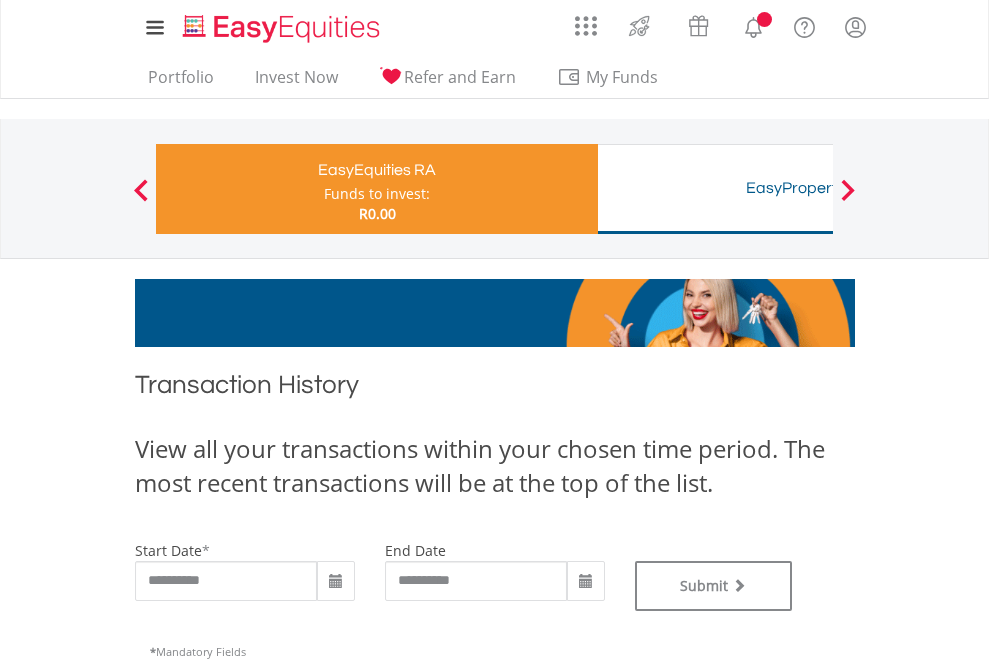 type on "**********" 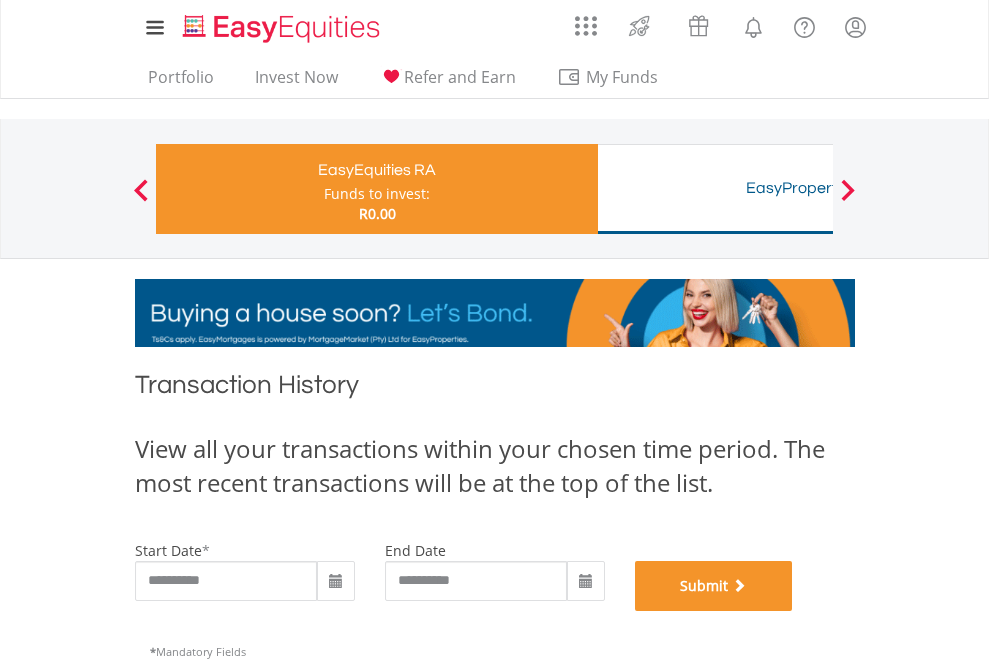 click on "Submit" at bounding box center (714, 586) 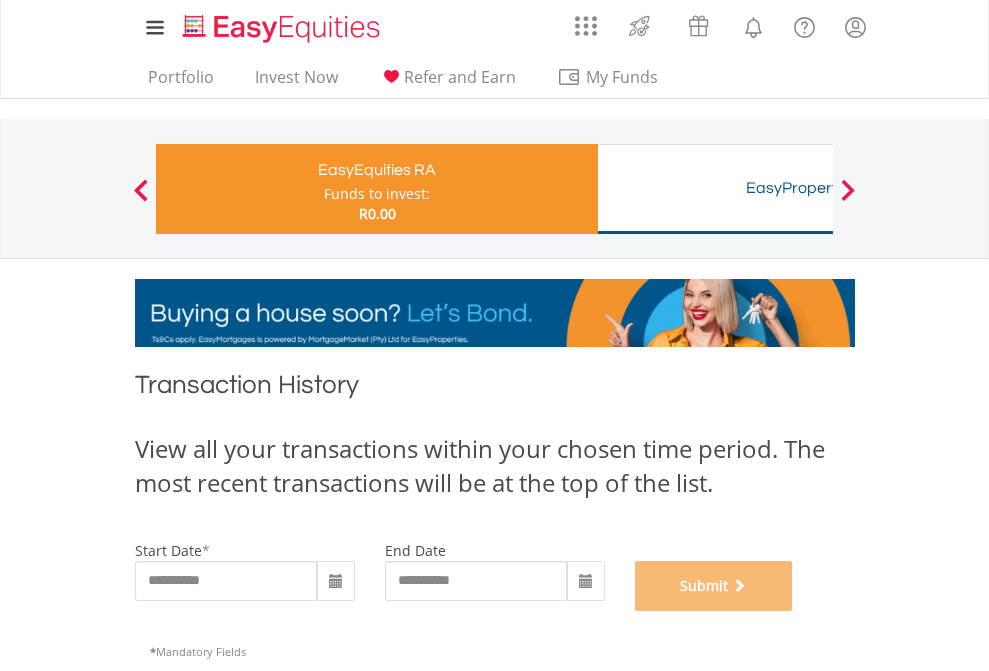 scroll, scrollTop: 811, scrollLeft: 0, axis: vertical 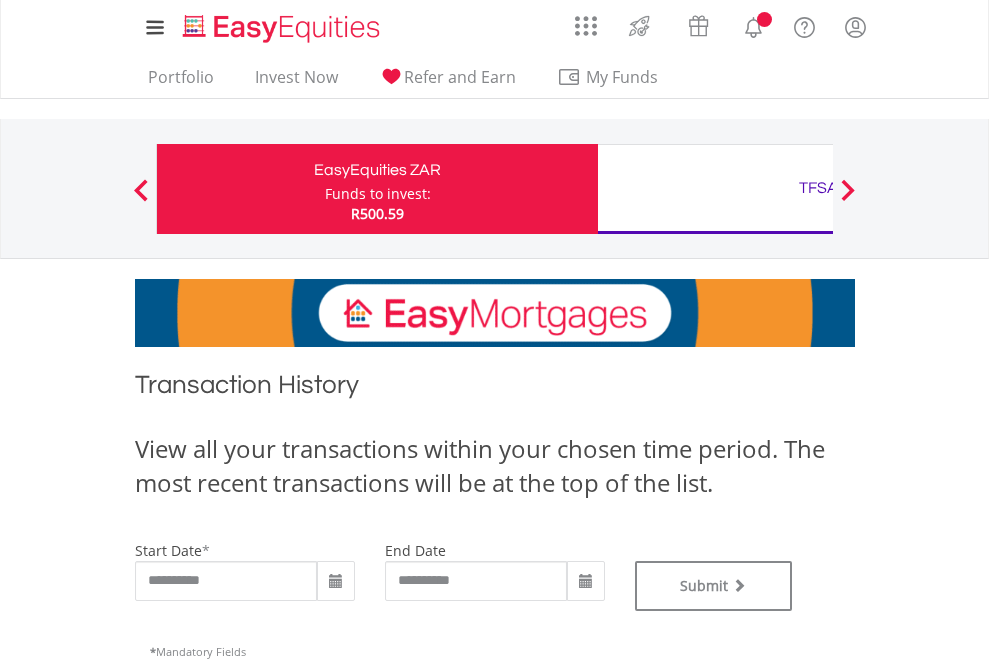 click on "TFSA" at bounding box center (818, 188) 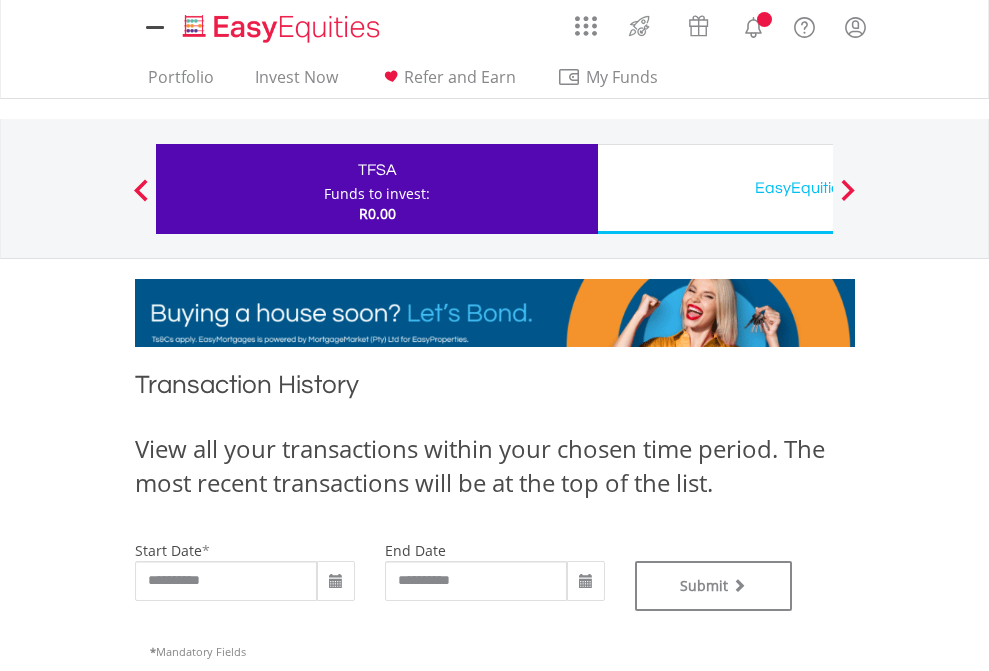 scroll, scrollTop: 0, scrollLeft: 0, axis: both 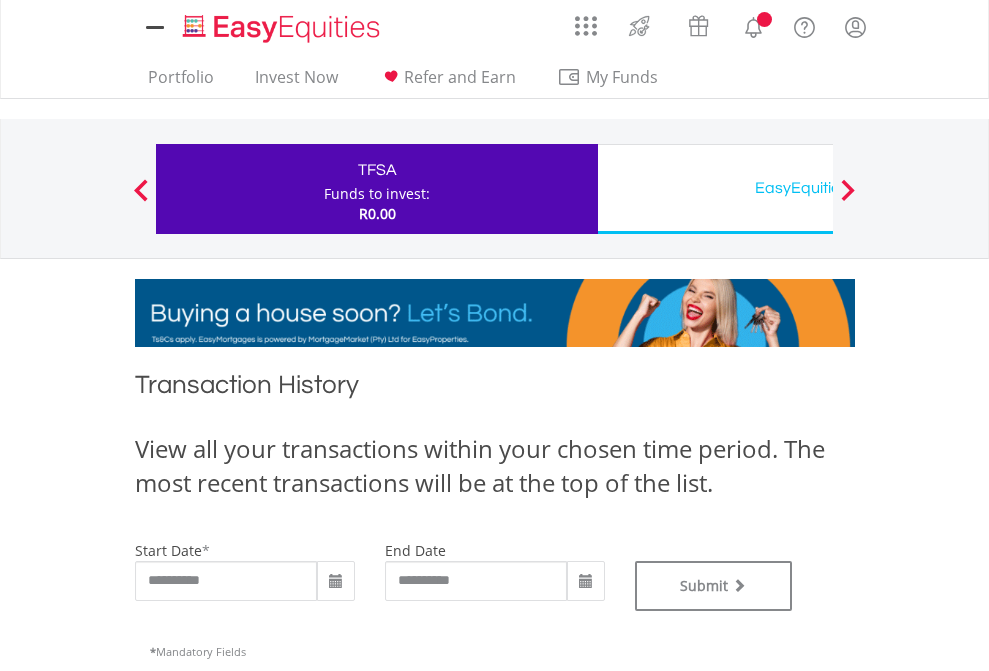 type on "**********" 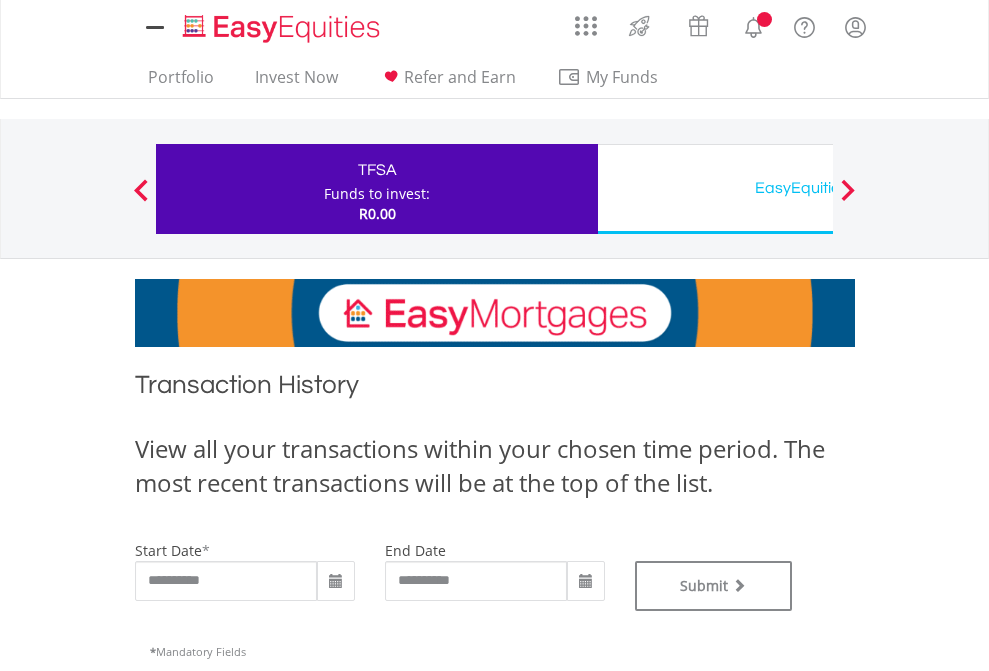 type on "**********" 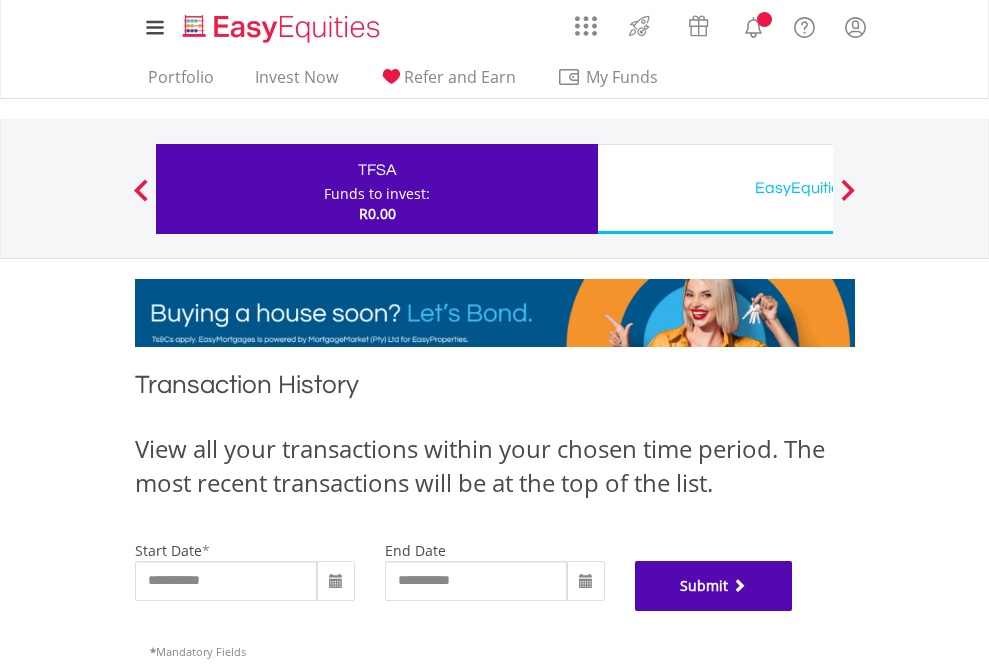 click on "Submit" at bounding box center (714, 586) 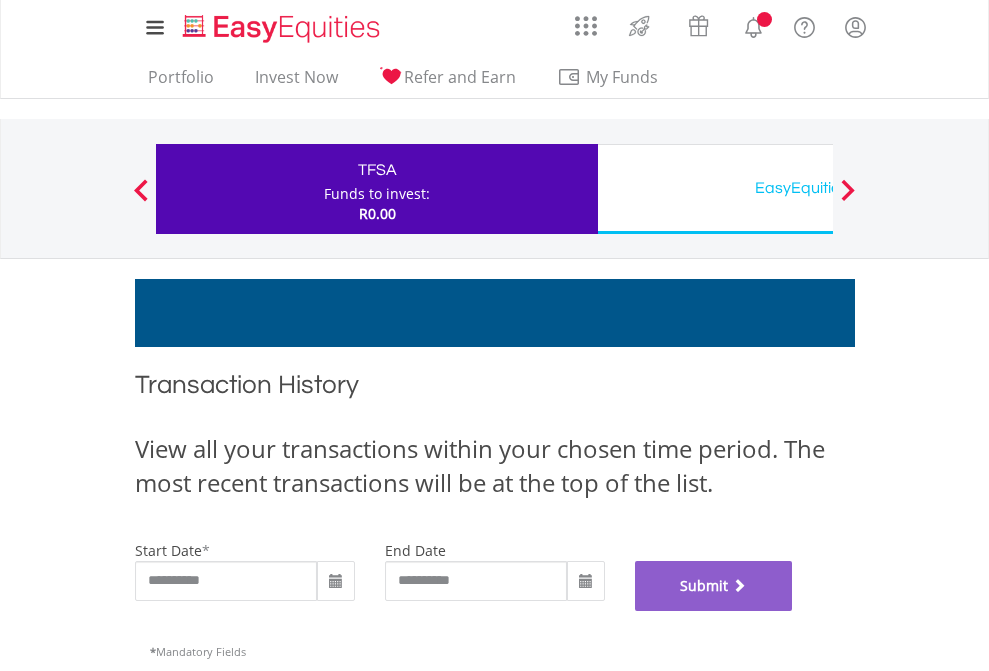 scroll, scrollTop: 811, scrollLeft: 0, axis: vertical 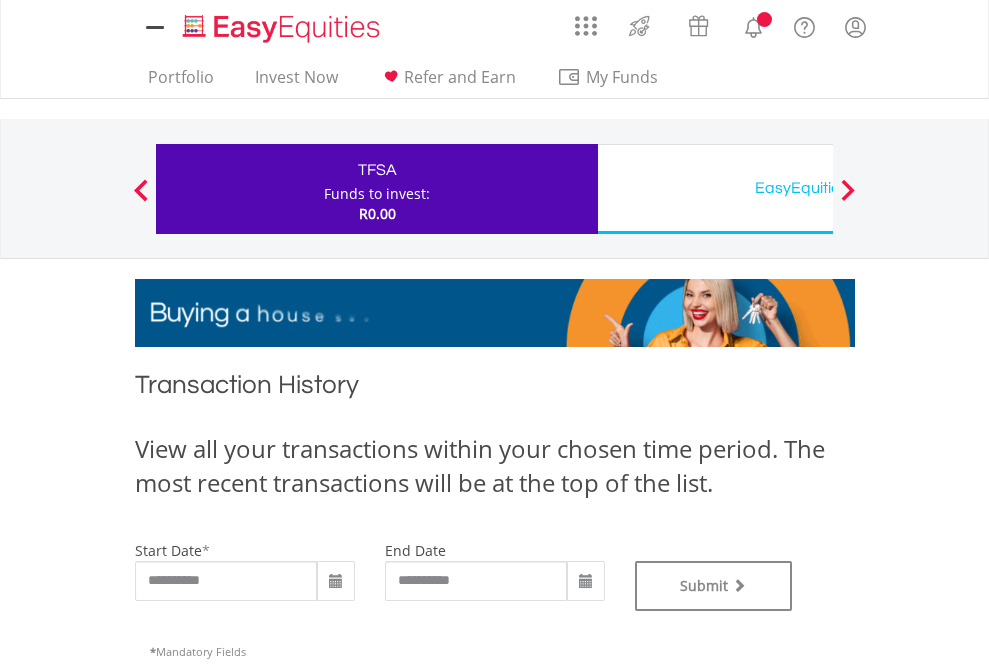 click on "EasyEquities USD" at bounding box center (818, 188) 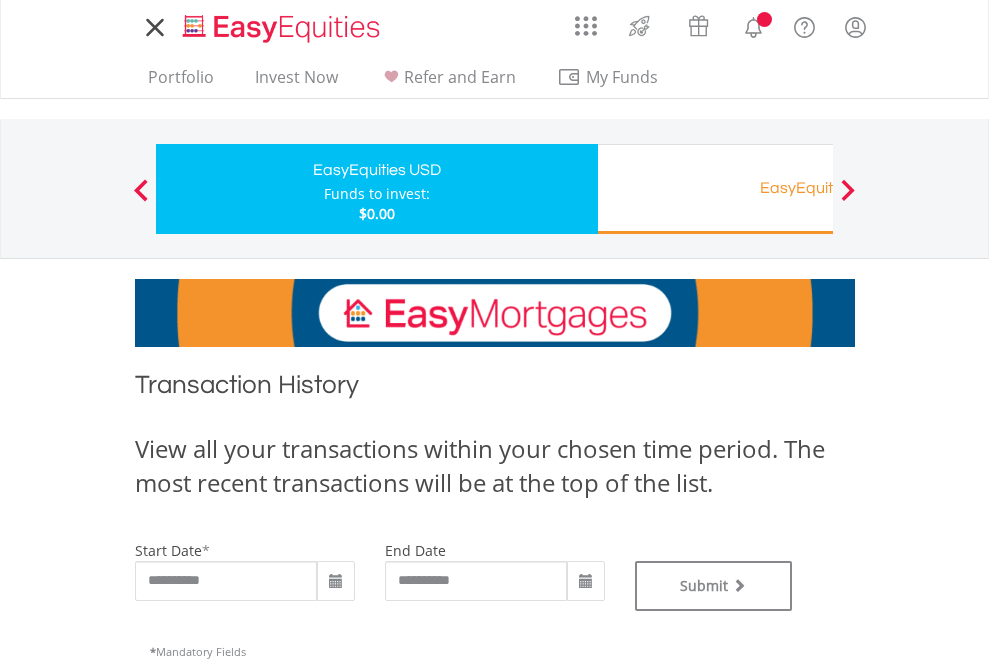 scroll, scrollTop: 0, scrollLeft: 0, axis: both 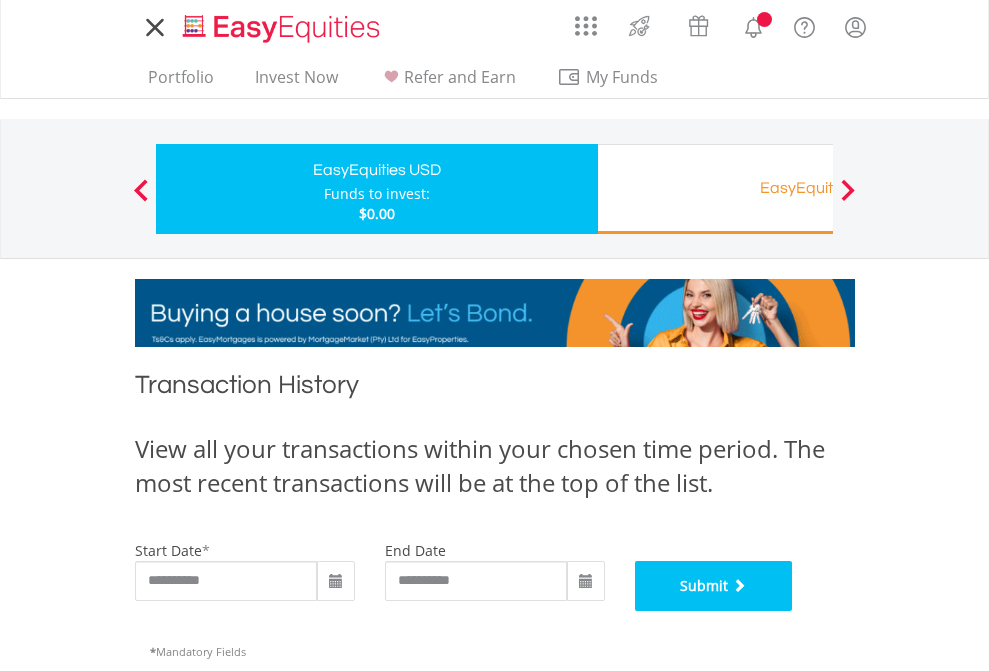 click on "Submit" at bounding box center (714, 586) 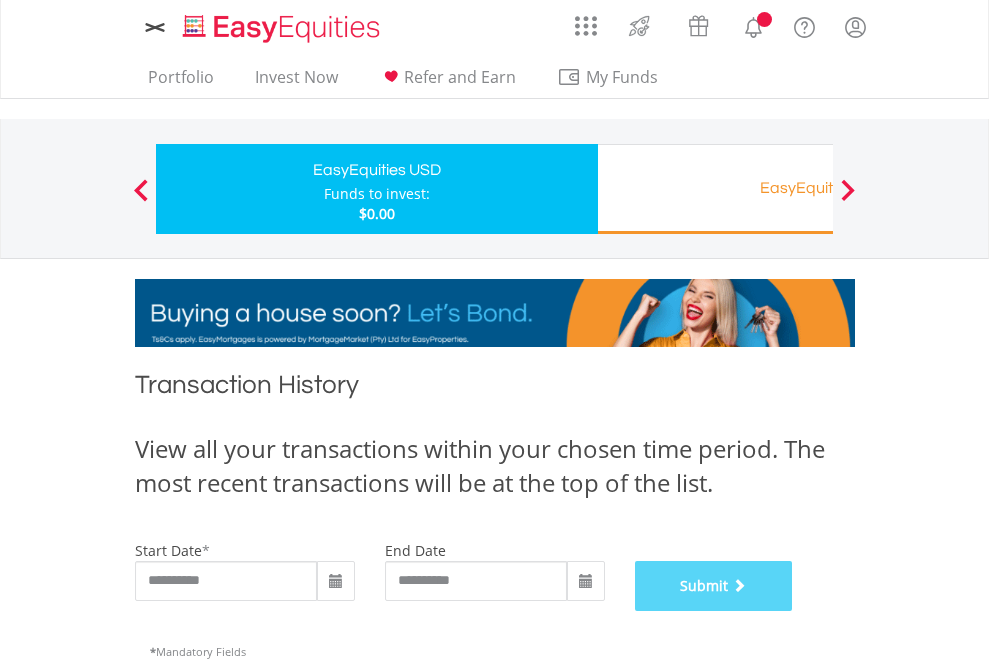 scroll, scrollTop: 811, scrollLeft: 0, axis: vertical 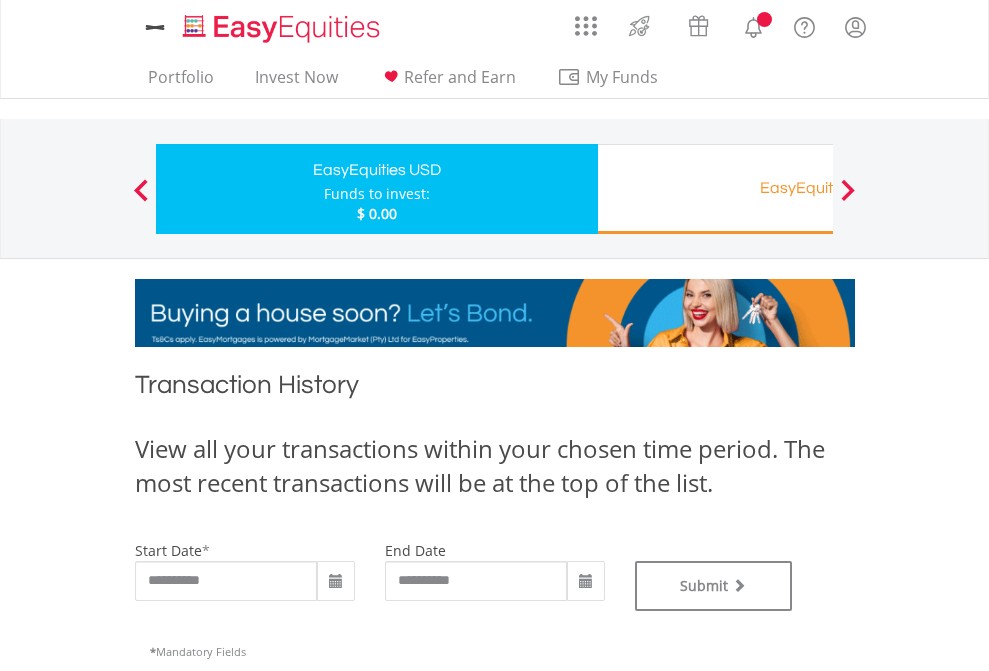 click on "EasyEquities RA" at bounding box center [818, 188] 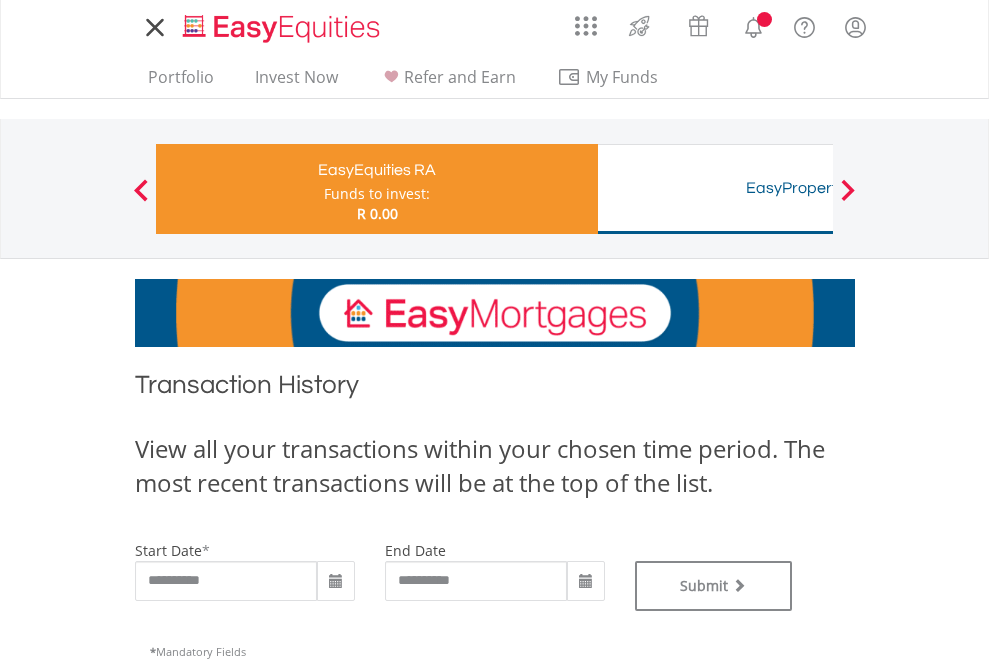 scroll, scrollTop: 0, scrollLeft: 0, axis: both 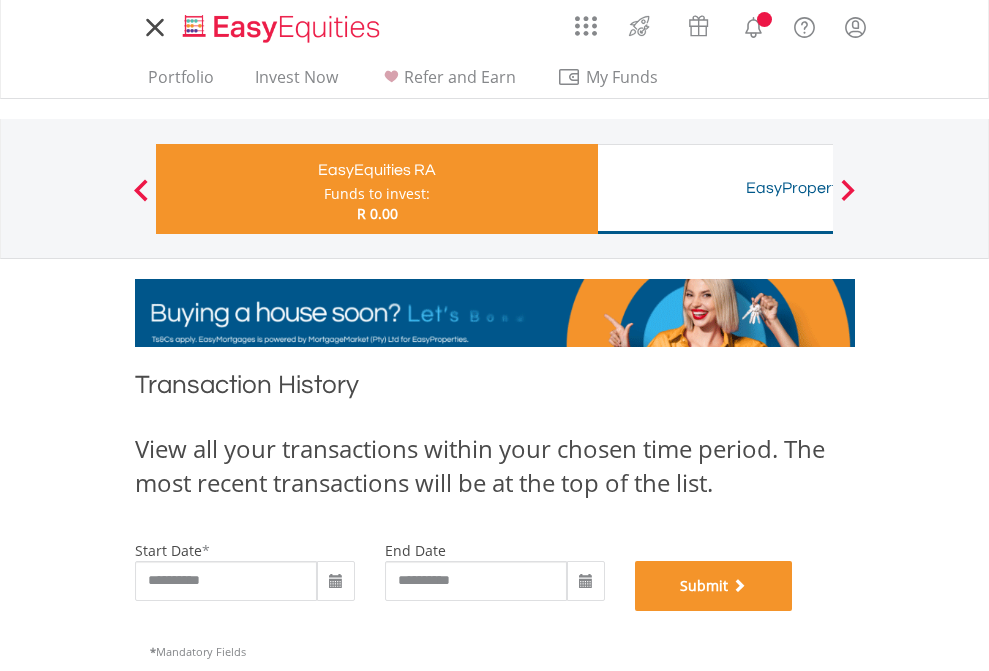 click on "Submit" at bounding box center (714, 586) 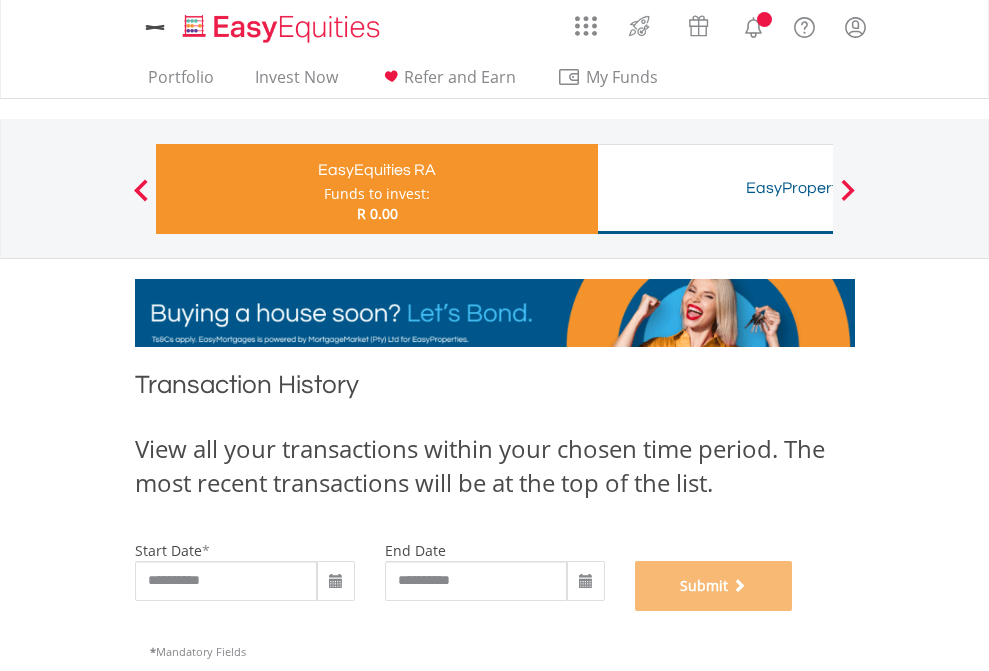 scroll, scrollTop: 811, scrollLeft: 0, axis: vertical 